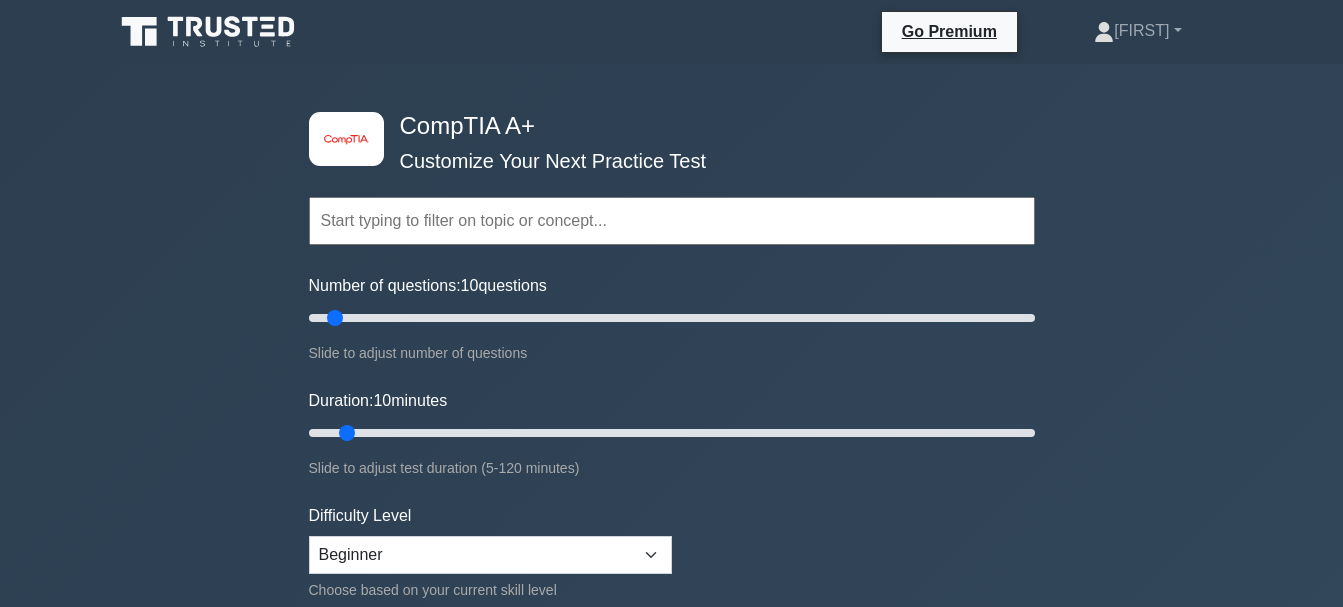 scroll, scrollTop: 0, scrollLeft: 0, axis: both 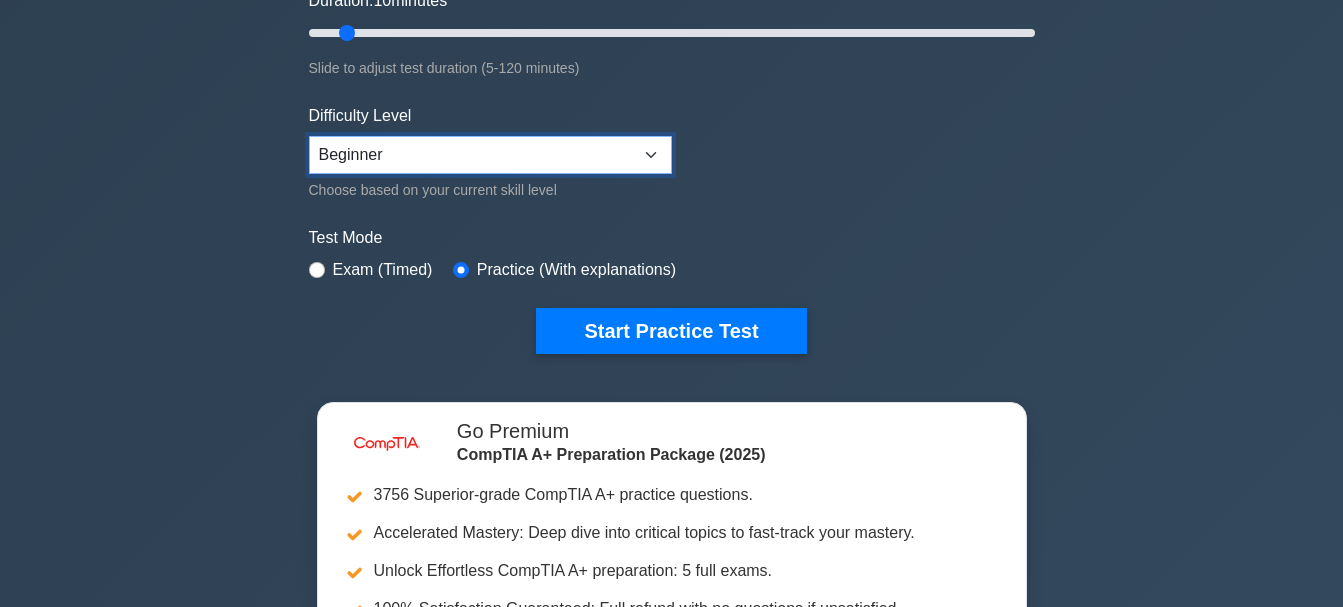 click on "Beginner
Intermediate
Expert" at bounding box center (490, 155) 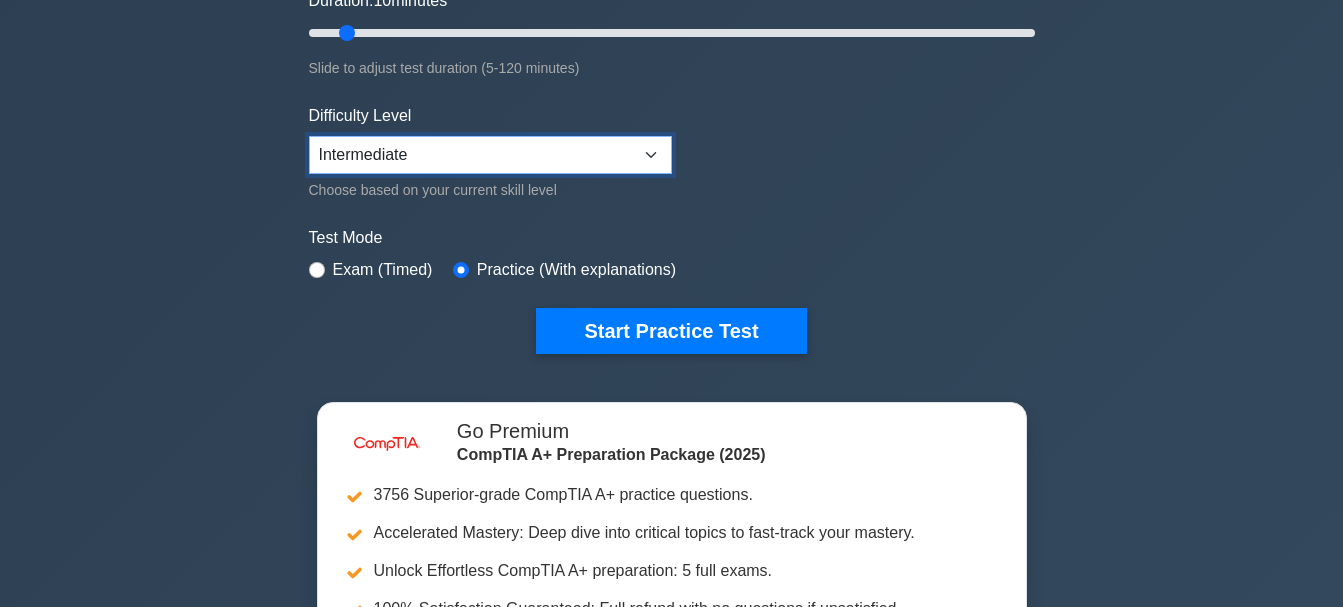 click on "Beginner
Intermediate
Expert" at bounding box center (490, 155) 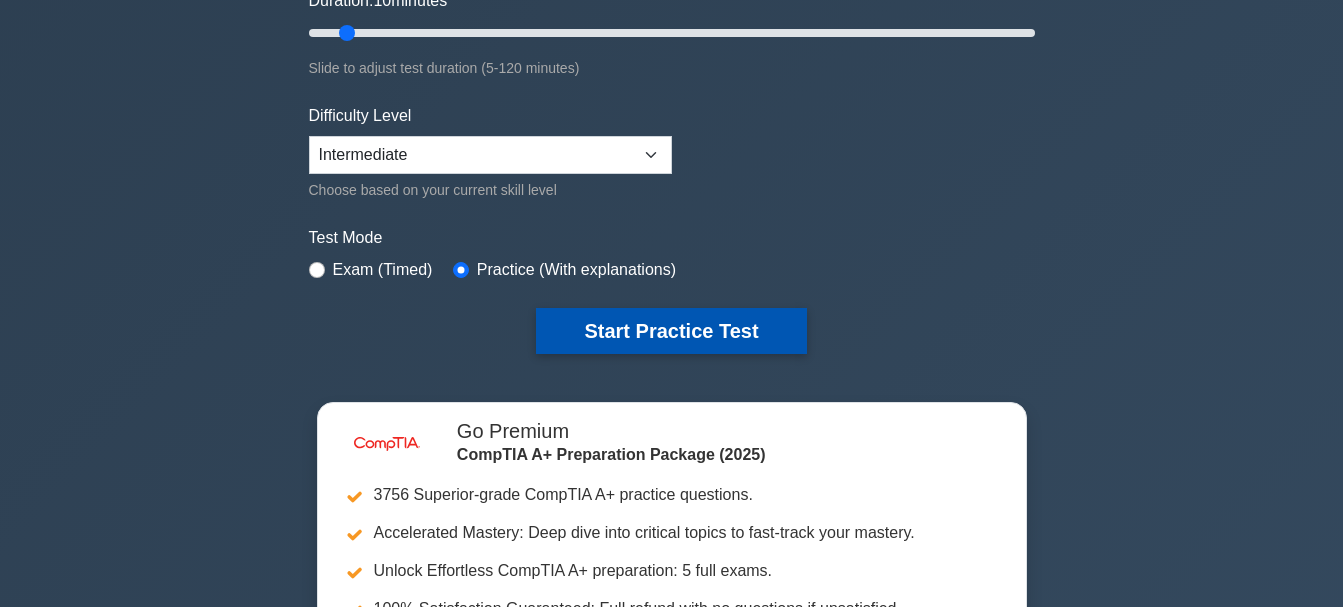 click on "Start Practice Test" at bounding box center [671, 331] 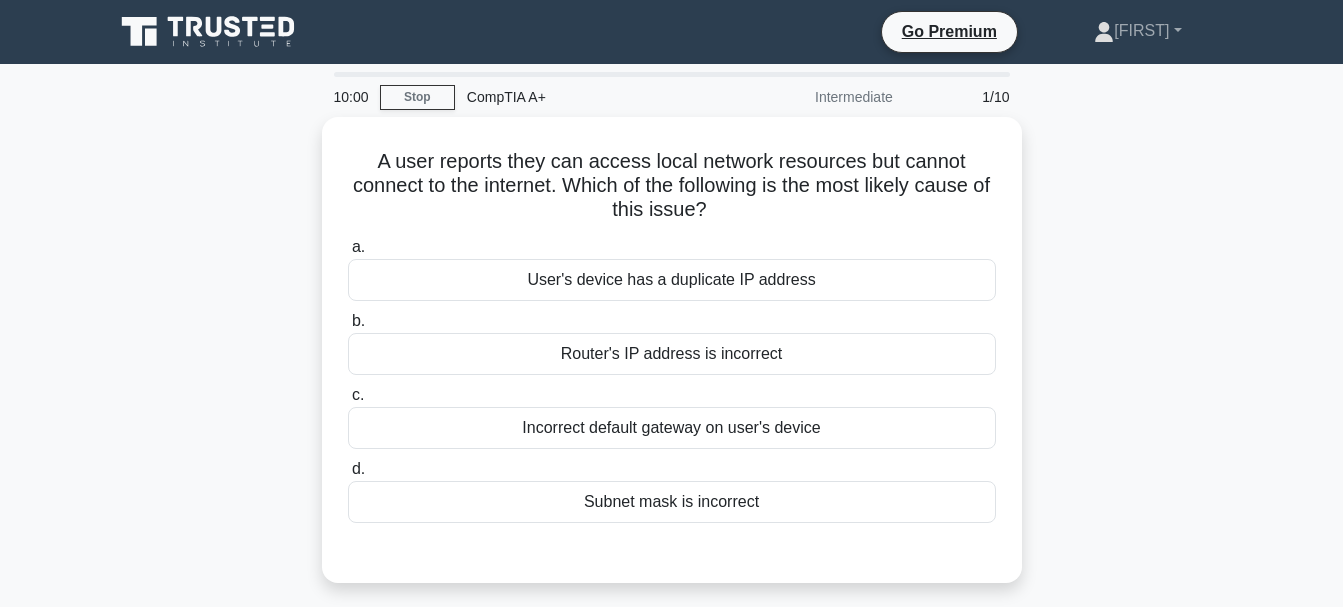 scroll, scrollTop: 0, scrollLeft: 0, axis: both 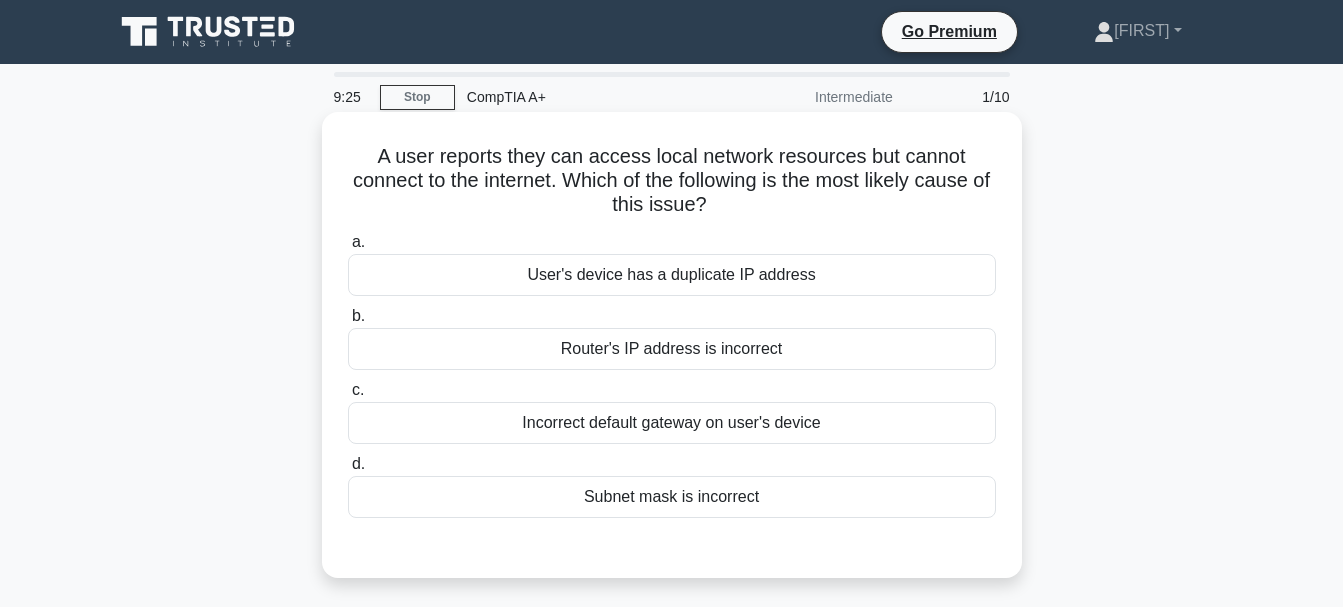 click on "User's device has a duplicate IP address" at bounding box center [672, 275] 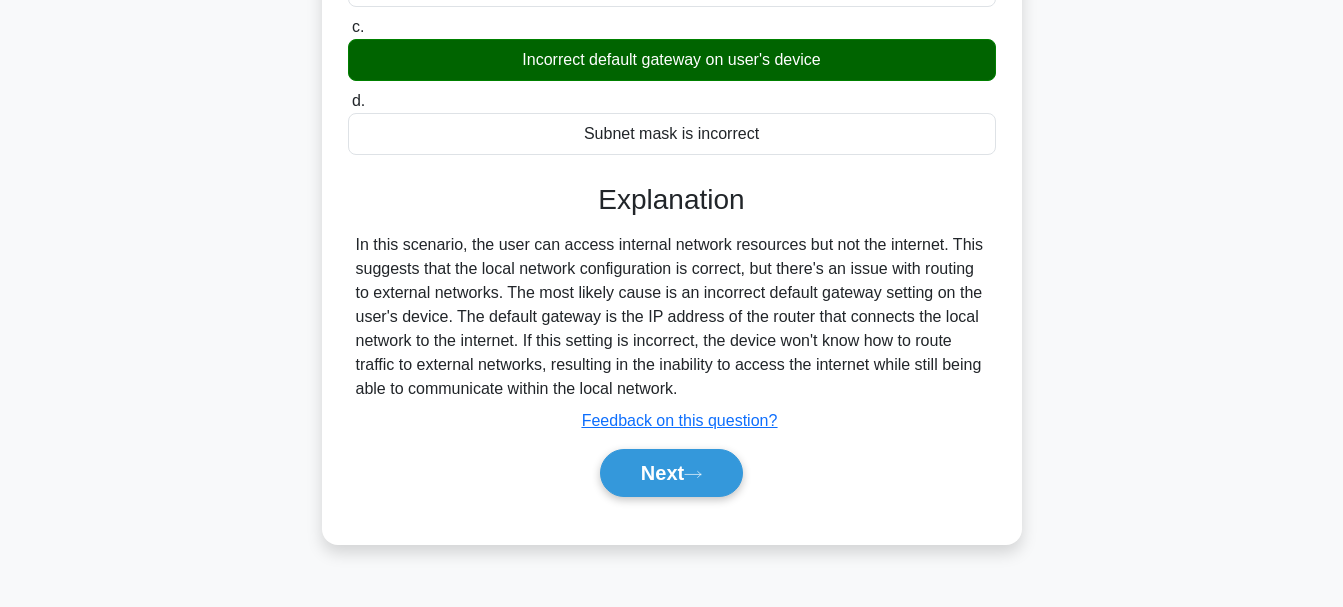 scroll, scrollTop: 400, scrollLeft: 0, axis: vertical 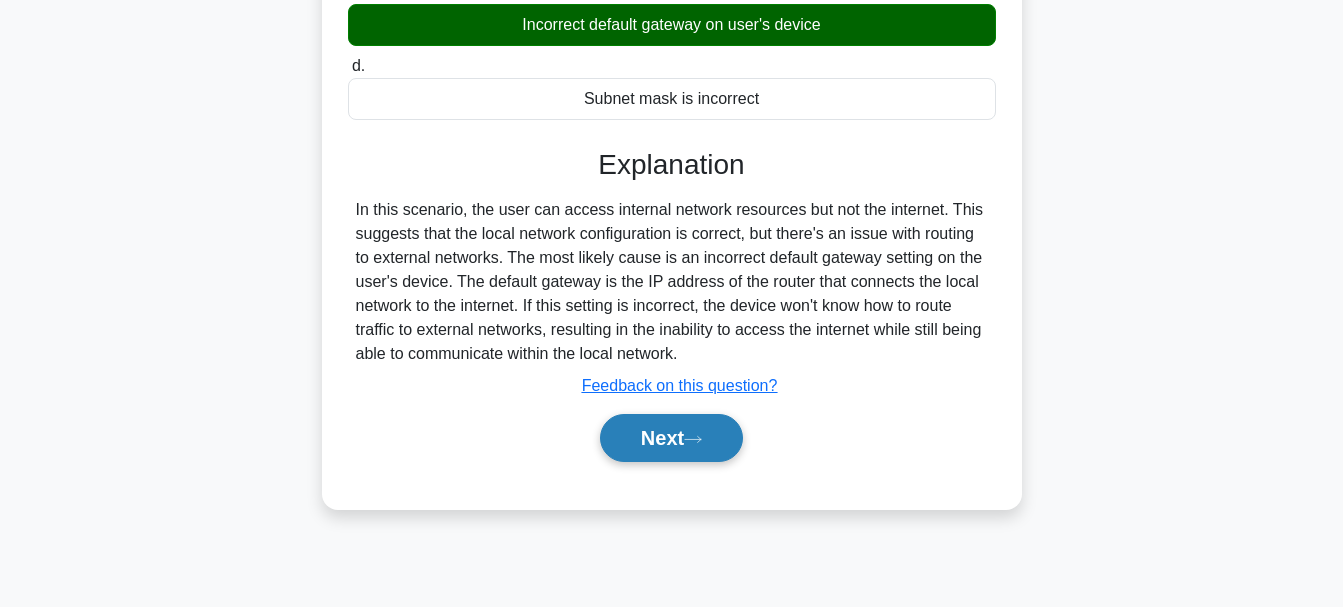 click on "Next" at bounding box center (671, 438) 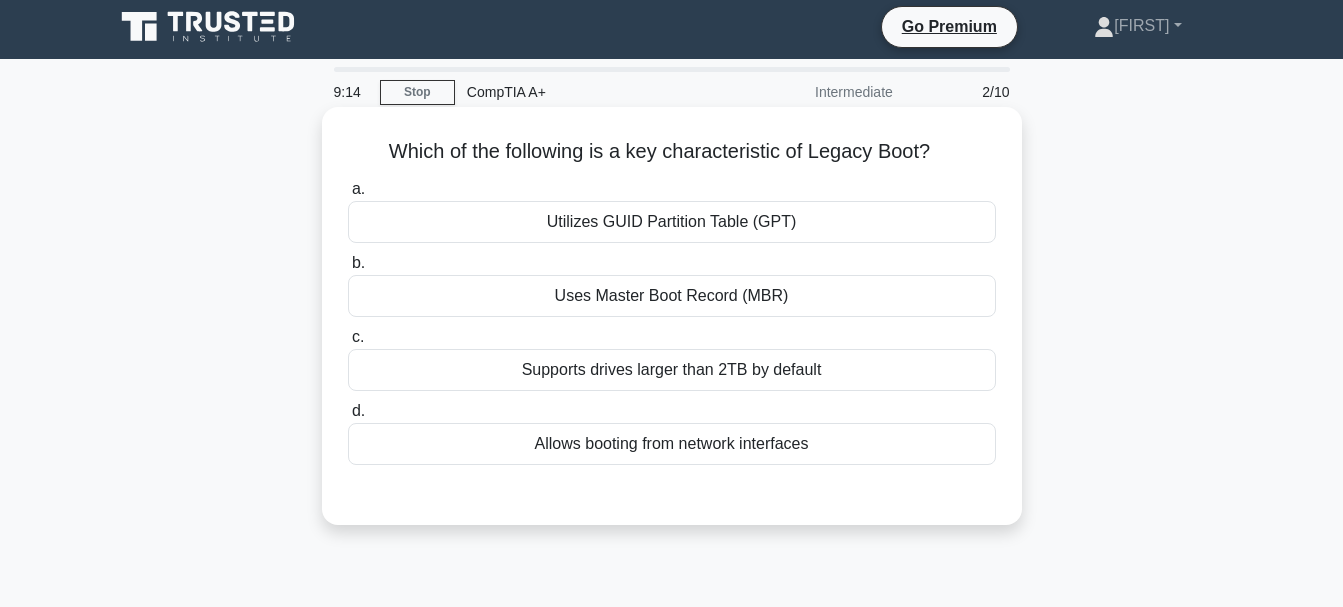 scroll, scrollTop: 0, scrollLeft: 0, axis: both 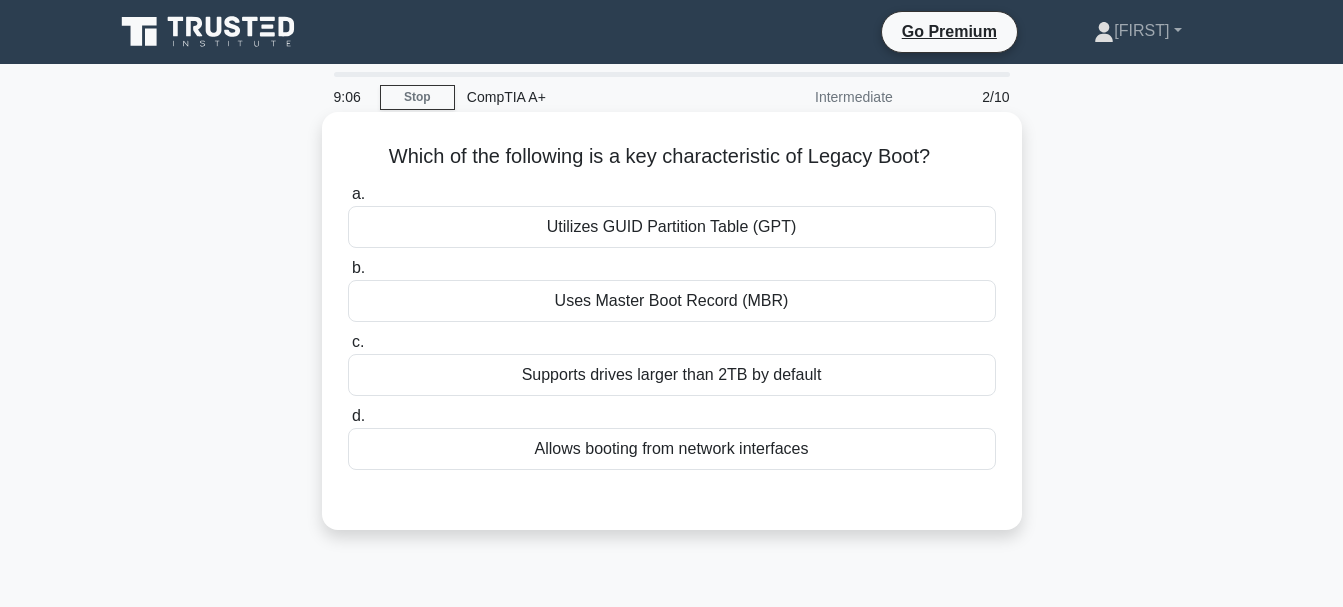 click on "Uses Master Boot Record (MBR)" at bounding box center [672, 301] 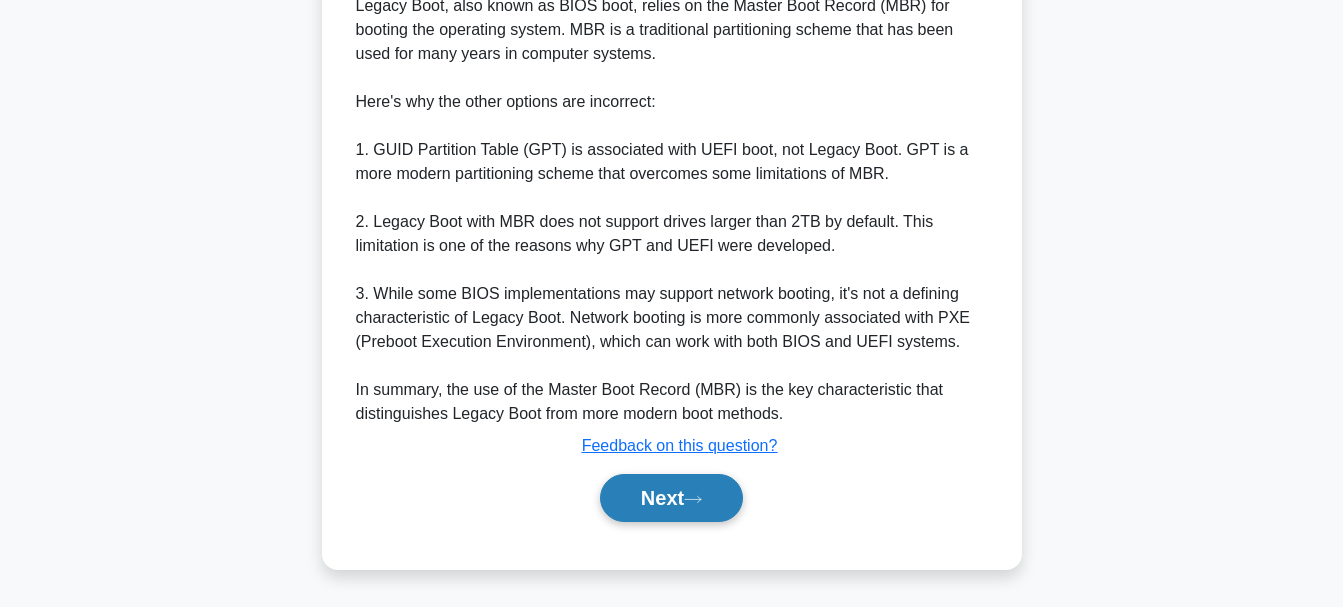 click on "Next" at bounding box center [671, 498] 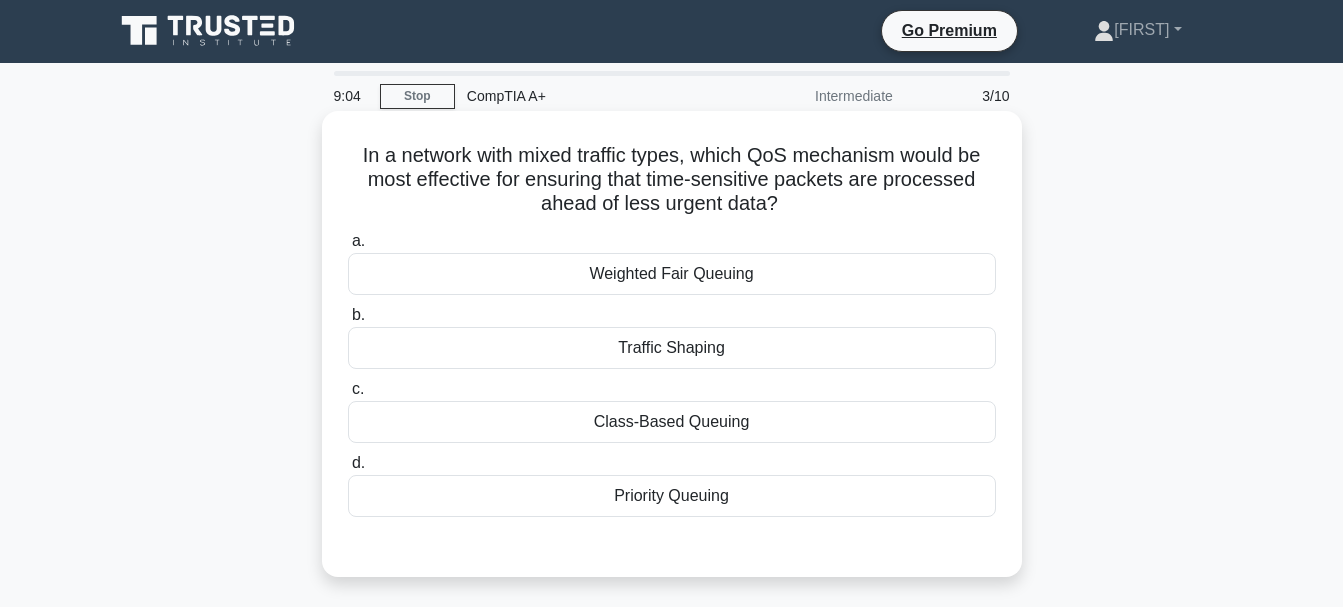 scroll, scrollTop: 0, scrollLeft: 0, axis: both 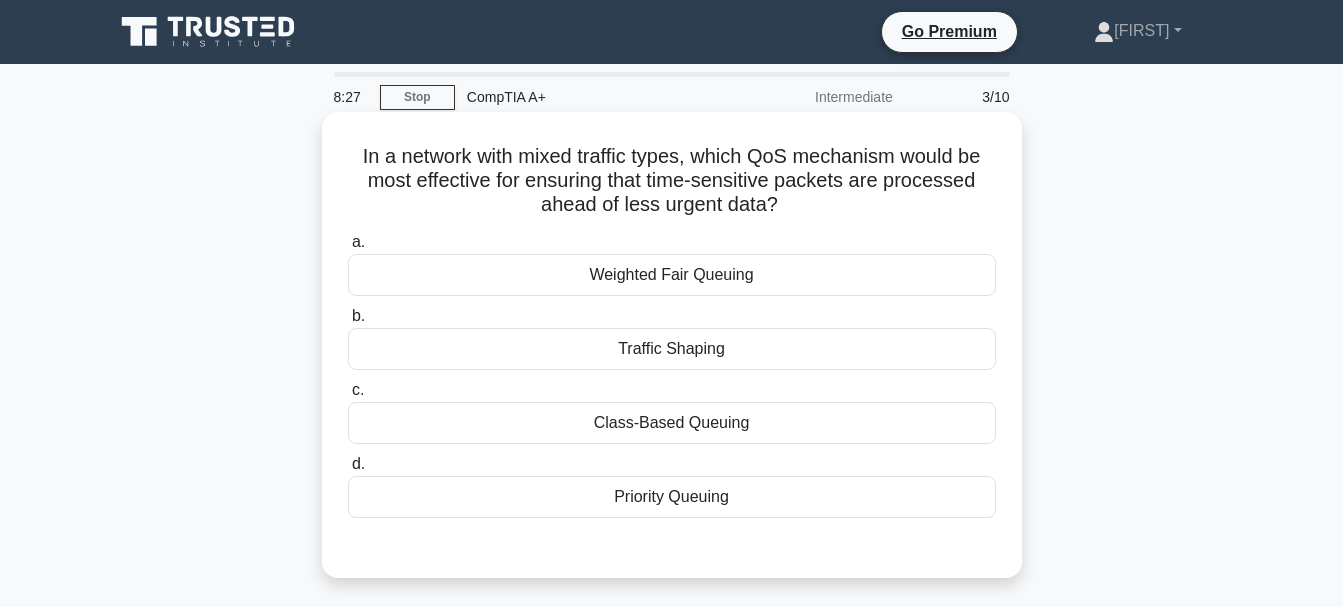 click on "Priority Queuing" at bounding box center (672, 497) 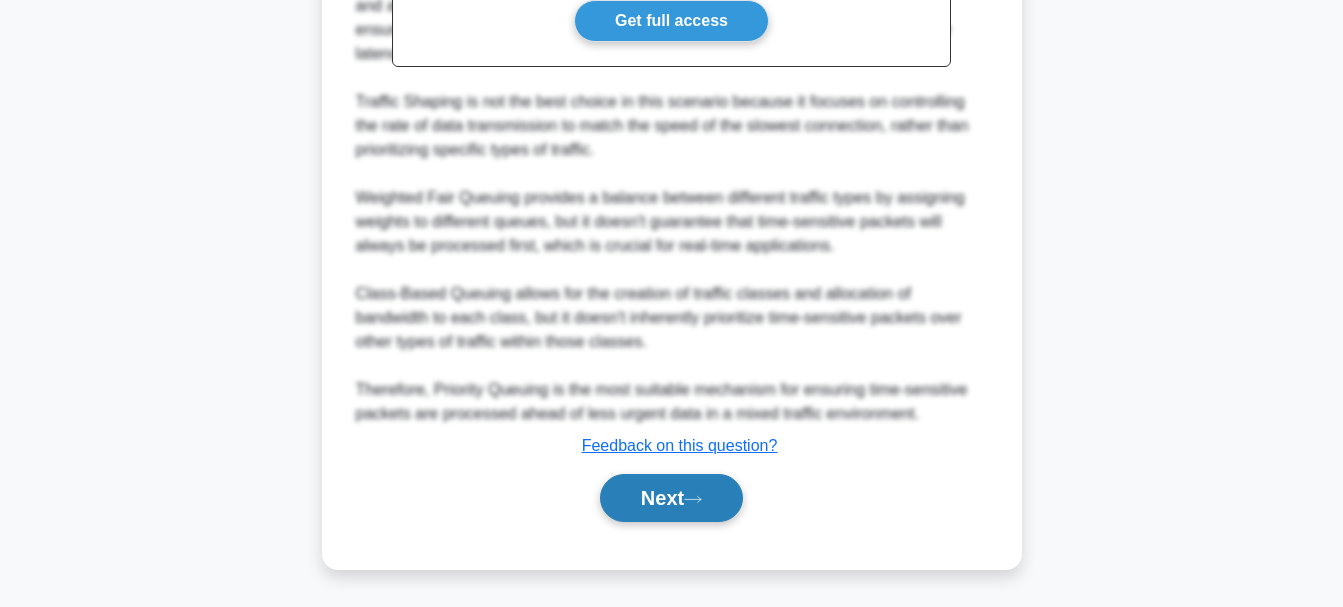 click 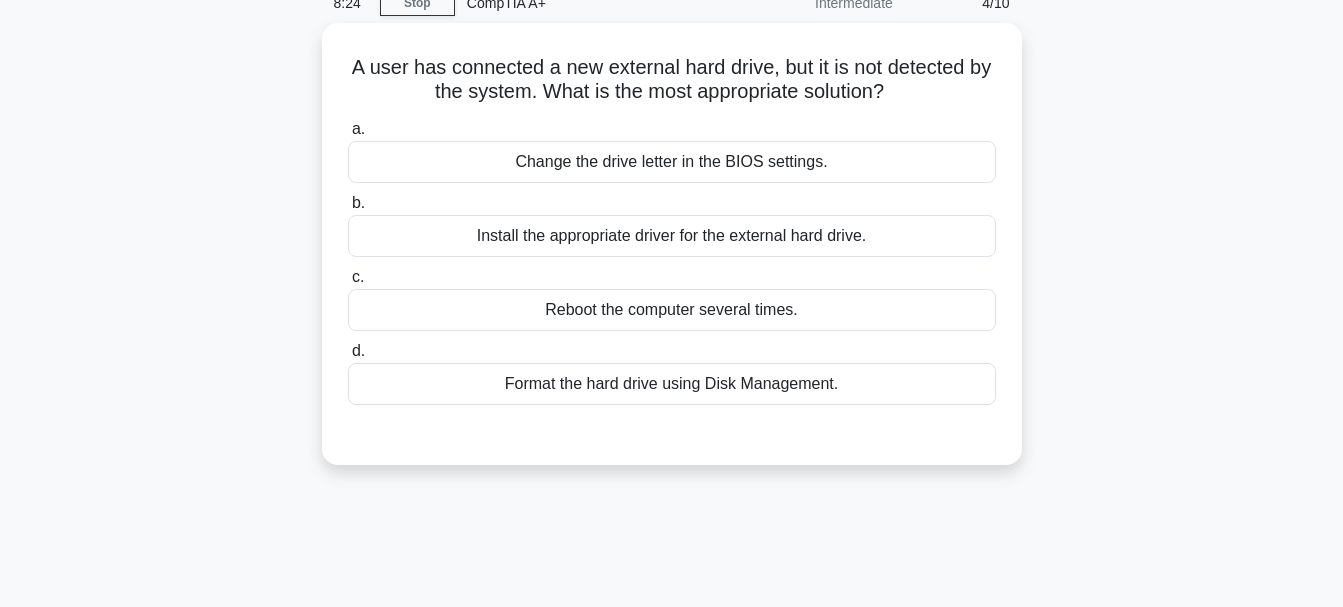 scroll, scrollTop: 0, scrollLeft: 0, axis: both 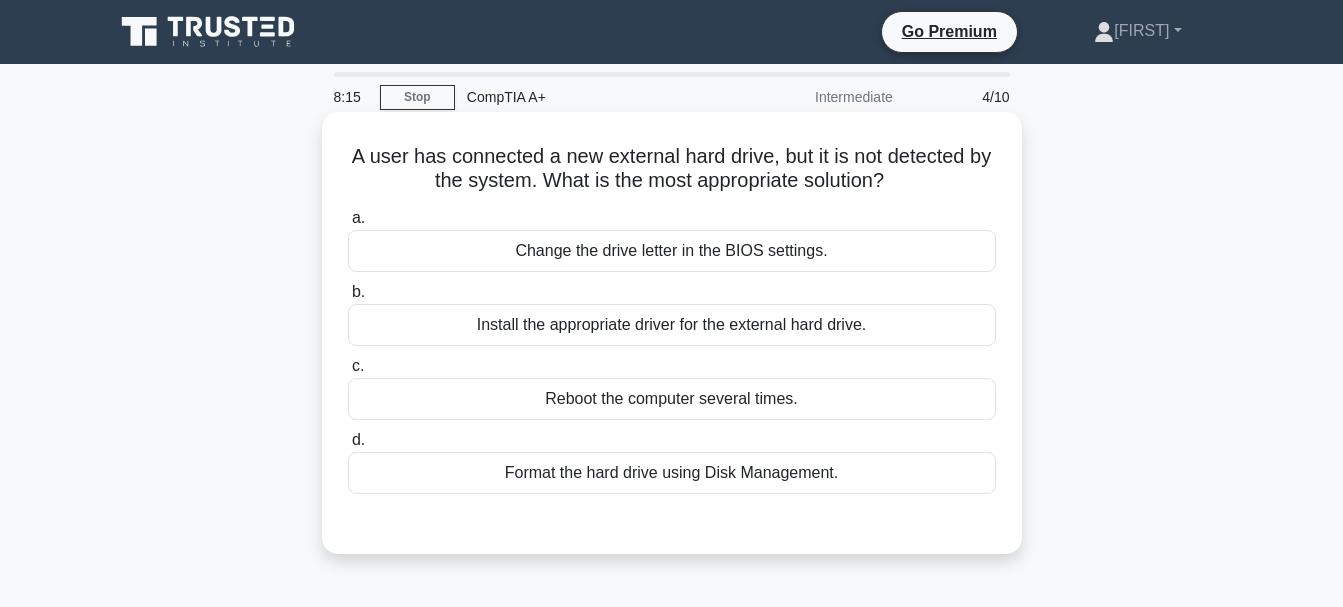 click on "Install the appropriate driver for the external hard drive." at bounding box center (672, 325) 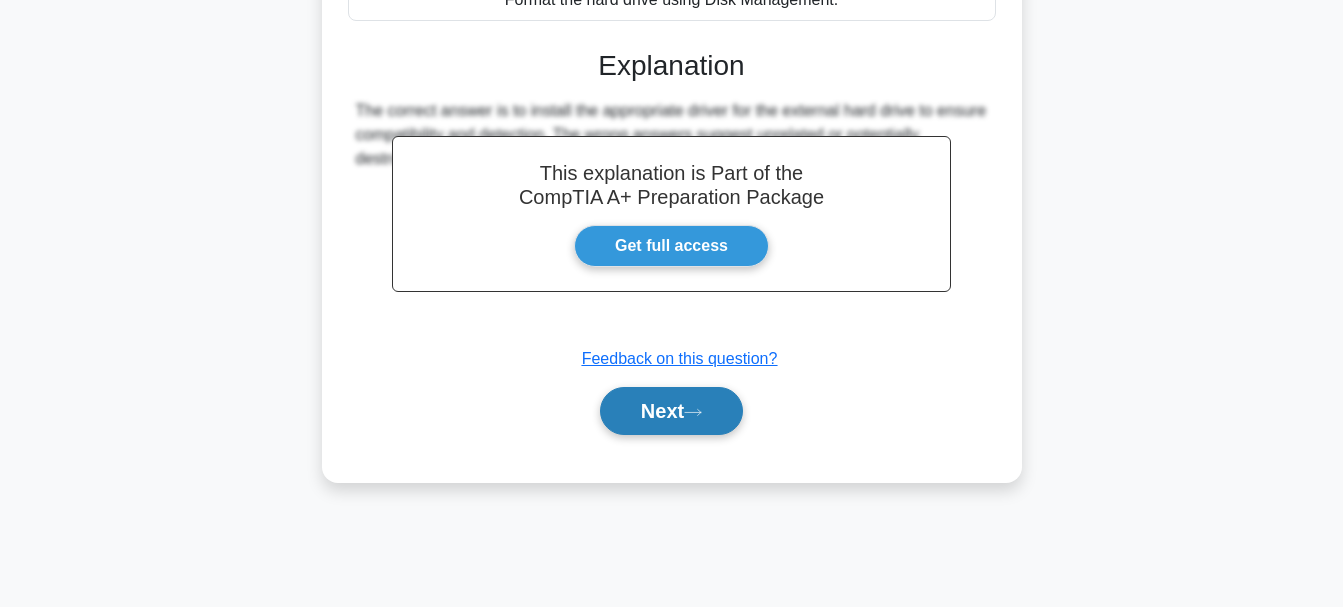 click on "Next" at bounding box center [671, 411] 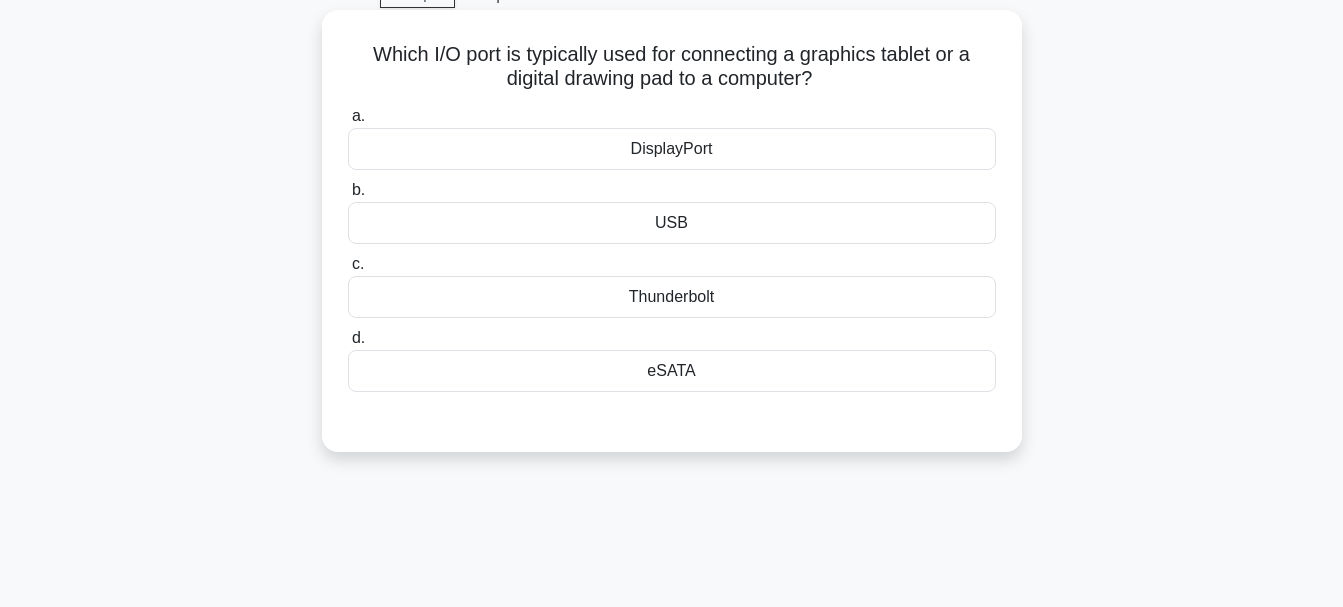 scroll, scrollTop: 0, scrollLeft: 0, axis: both 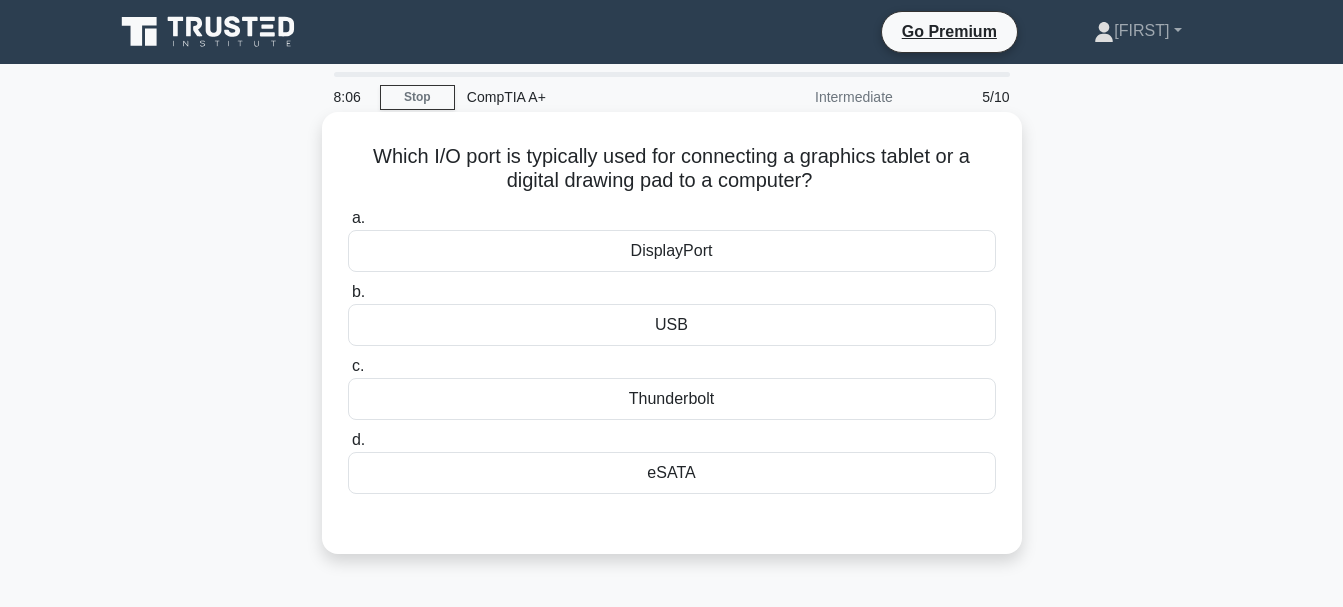 click on "USB" at bounding box center [672, 325] 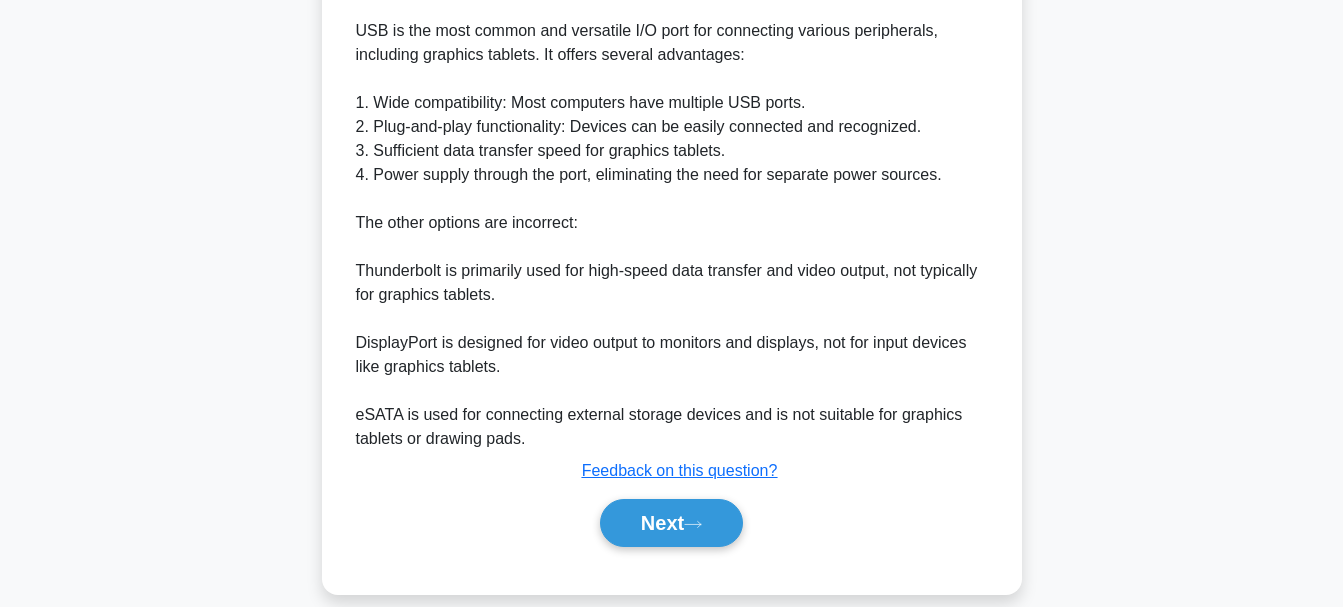 scroll, scrollTop: 651, scrollLeft: 0, axis: vertical 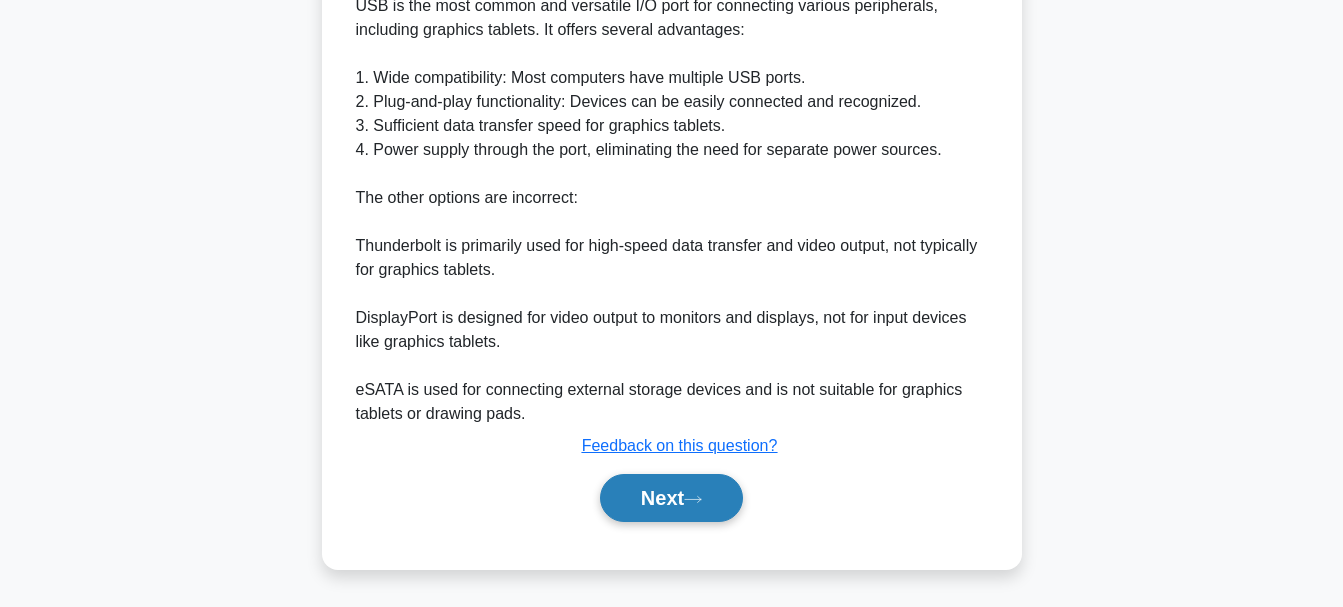 click on "Next" at bounding box center (671, 498) 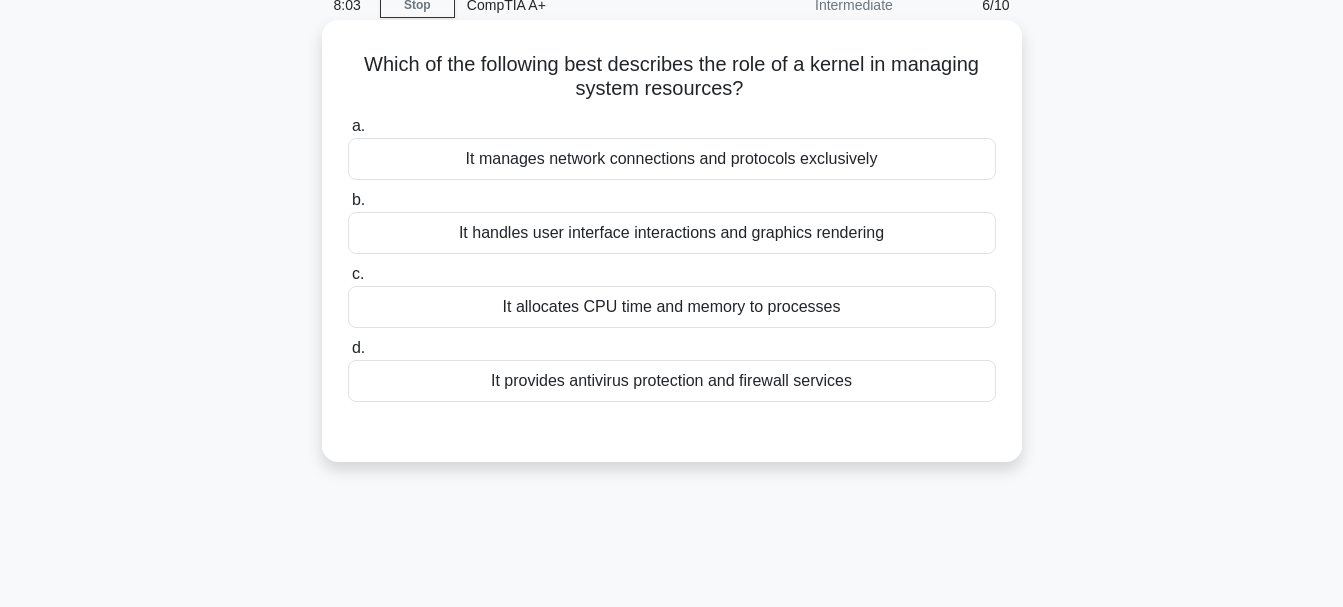 scroll, scrollTop: 0, scrollLeft: 0, axis: both 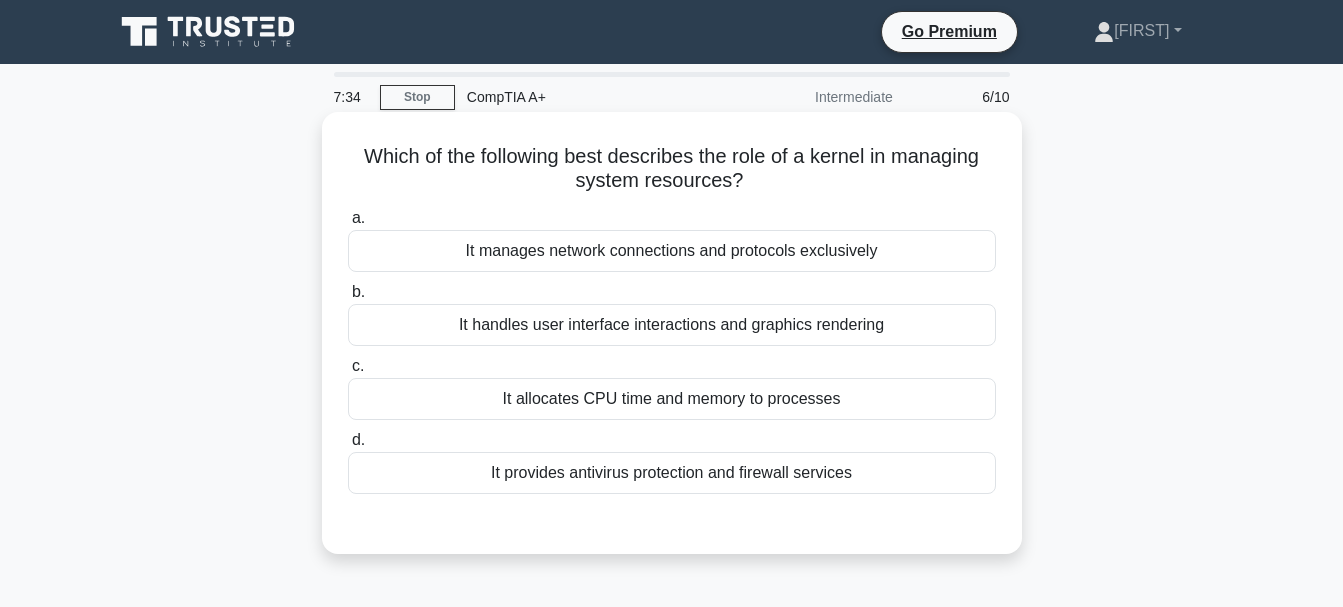 click on "It manages network connections and protocols exclusively" at bounding box center (672, 251) 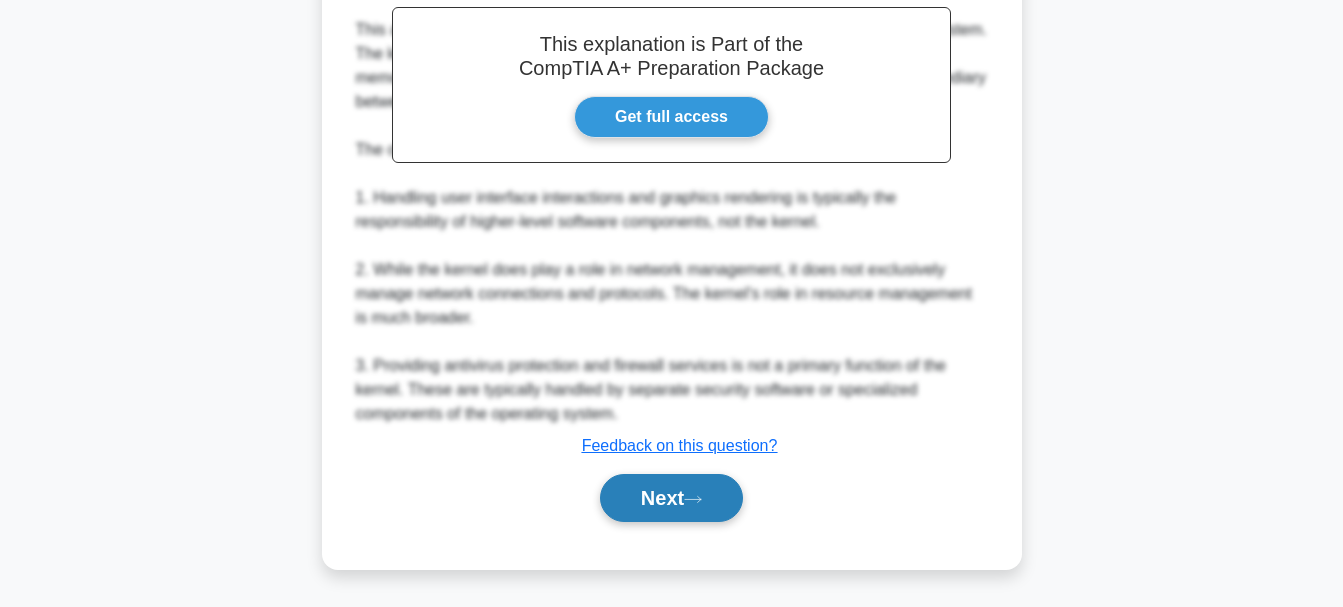 click 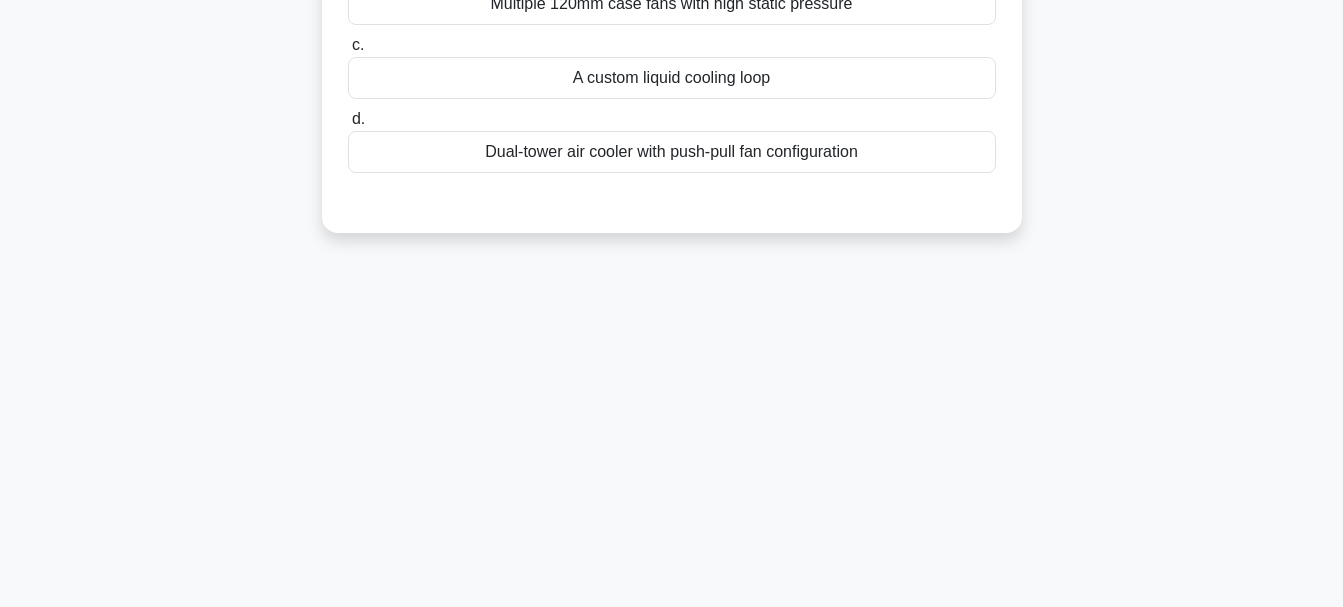 scroll, scrollTop: 0, scrollLeft: 0, axis: both 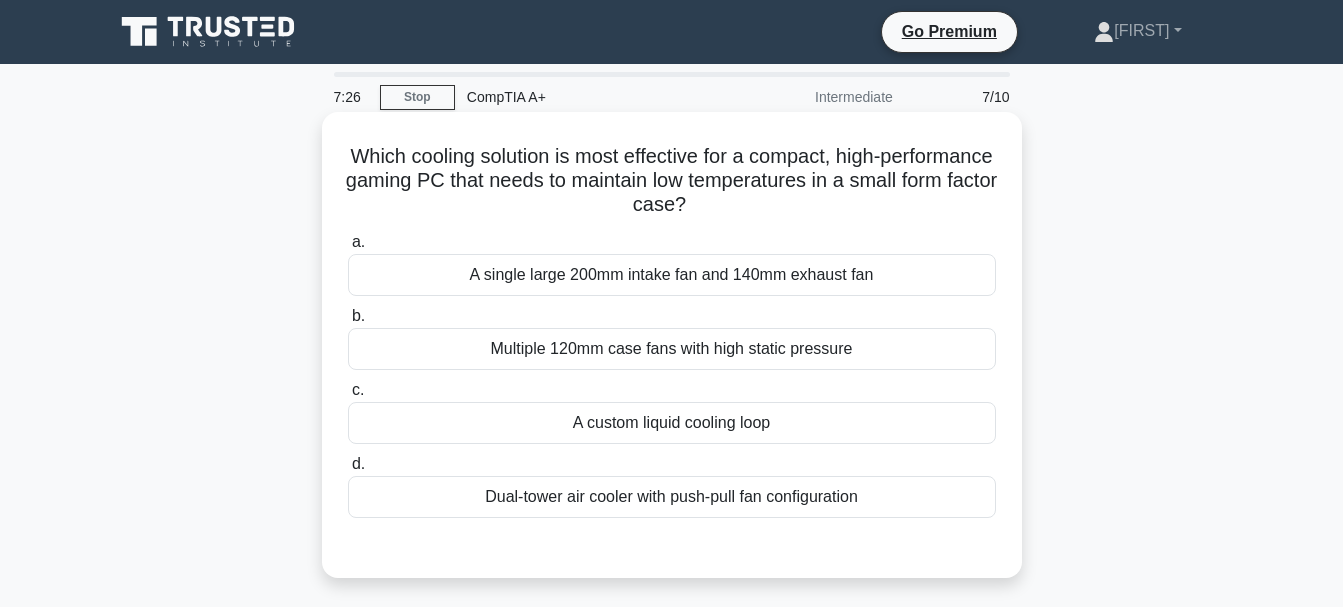 click on "A custom liquid cooling loop" at bounding box center (672, 423) 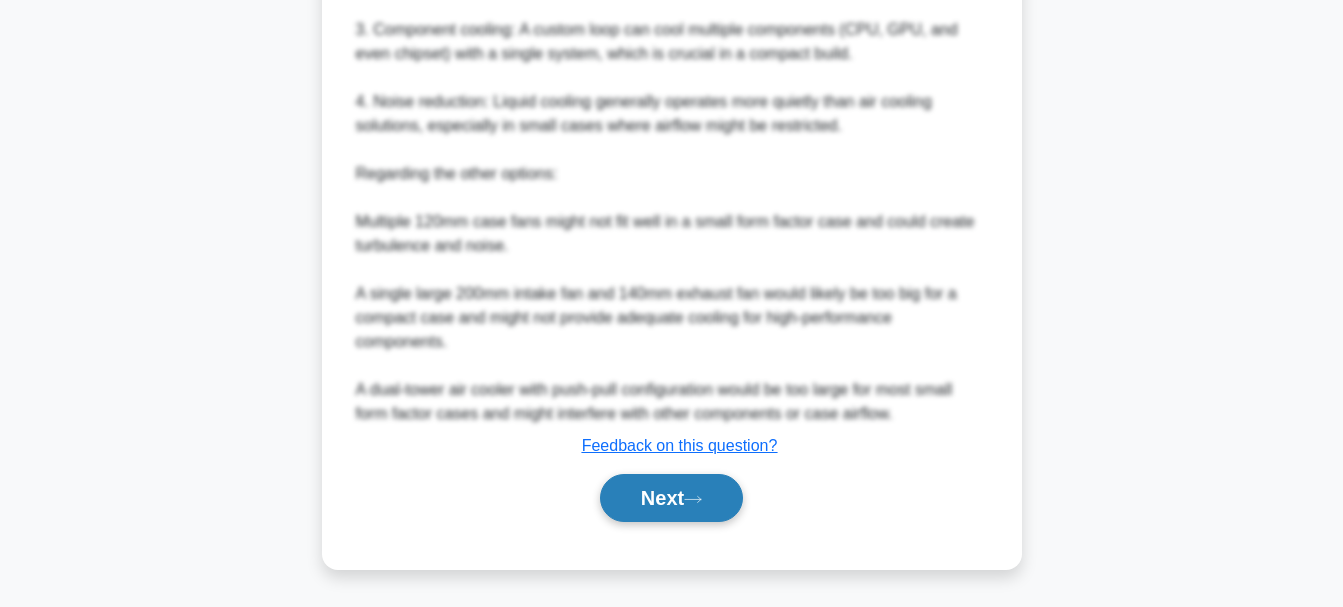 click on "Next" at bounding box center [671, 498] 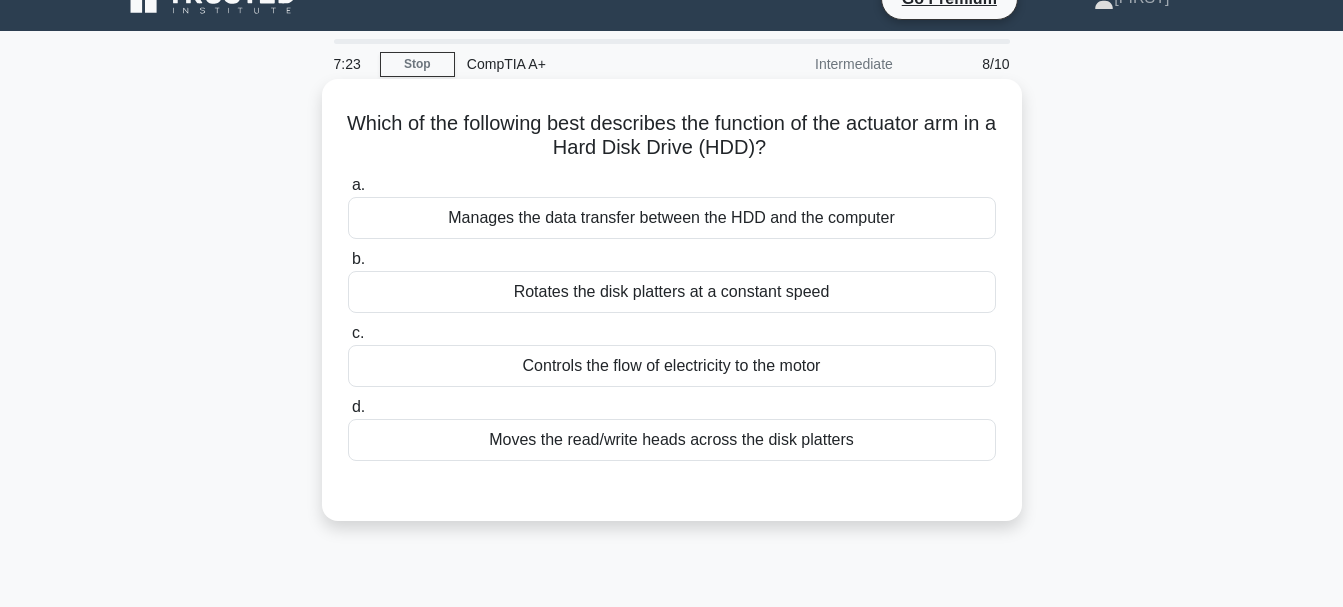 scroll, scrollTop: 0, scrollLeft: 0, axis: both 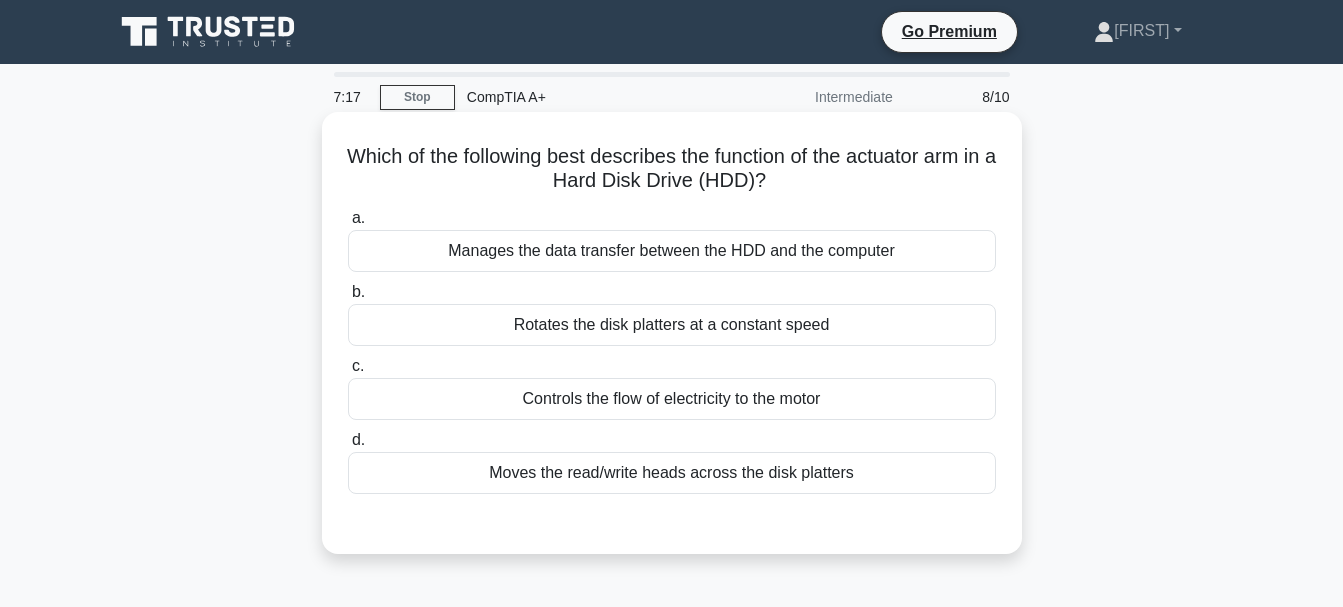 click on "Moves the read/write heads across the disk platters" at bounding box center [672, 473] 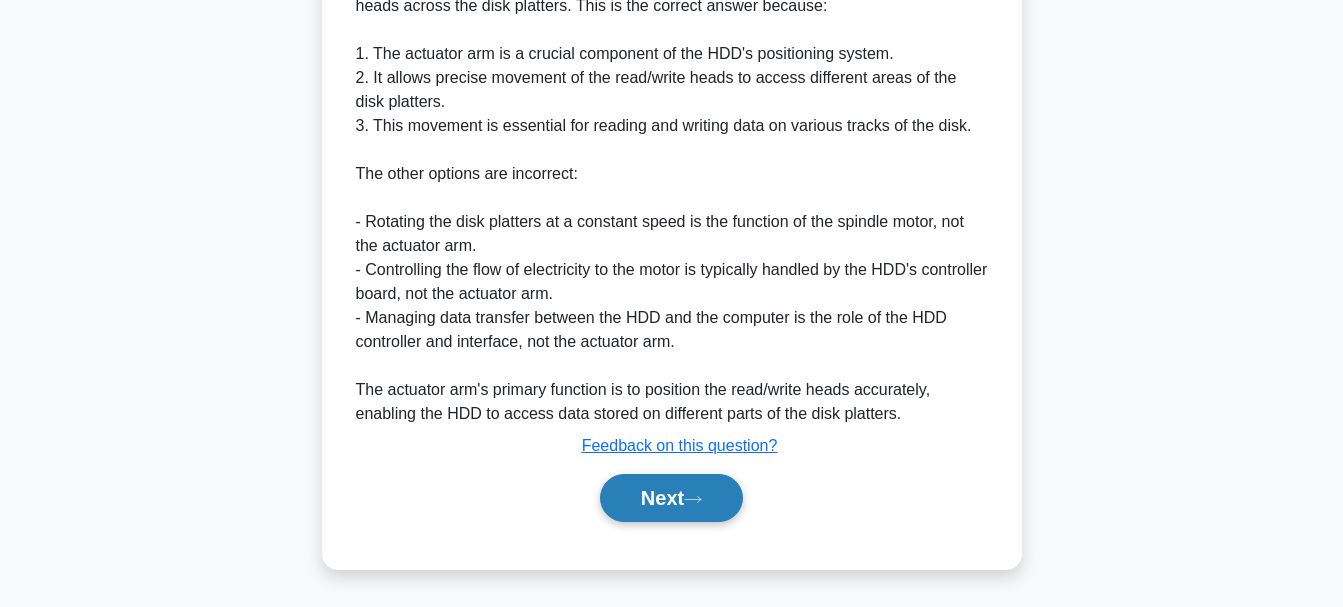 click 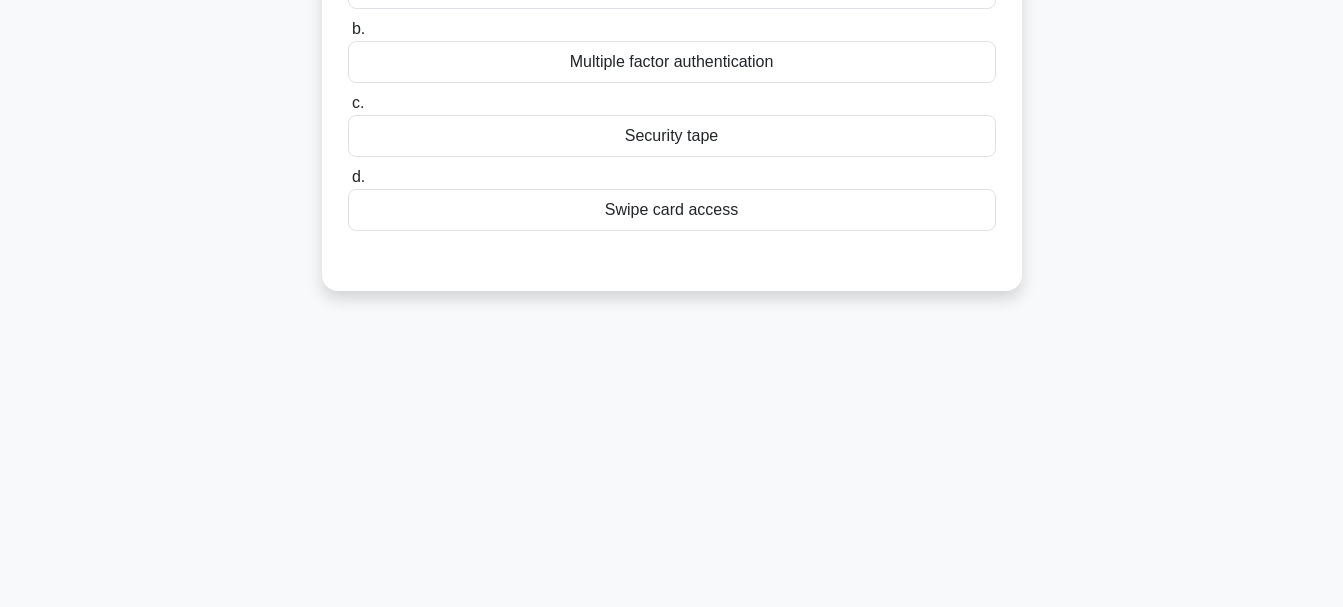 scroll, scrollTop: 0, scrollLeft: 0, axis: both 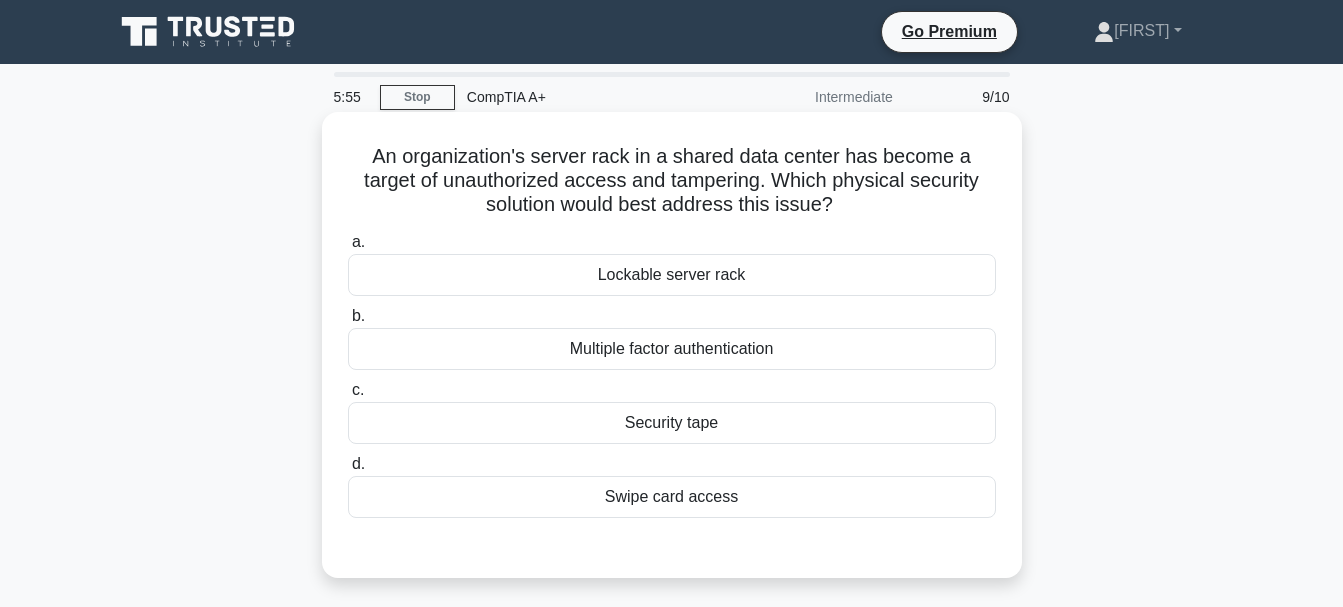 click on "a.
Lockable server rack
b.
Multiple factor authentication
c. d." at bounding box center (672, 374) 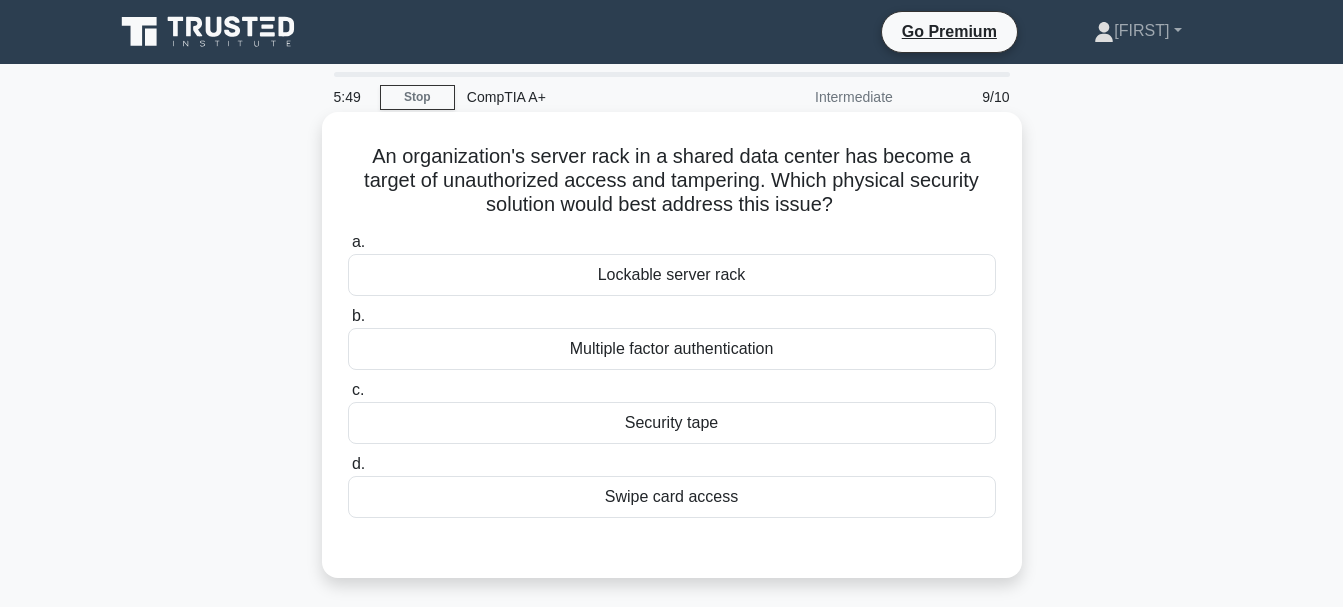 click on ".spinner_0XTQ{transform-origin:center;animation:spinner_y6GP .75s linear infinite}@keyframes spinner_y6GP{100%{transform:rotate(360deg)}}" 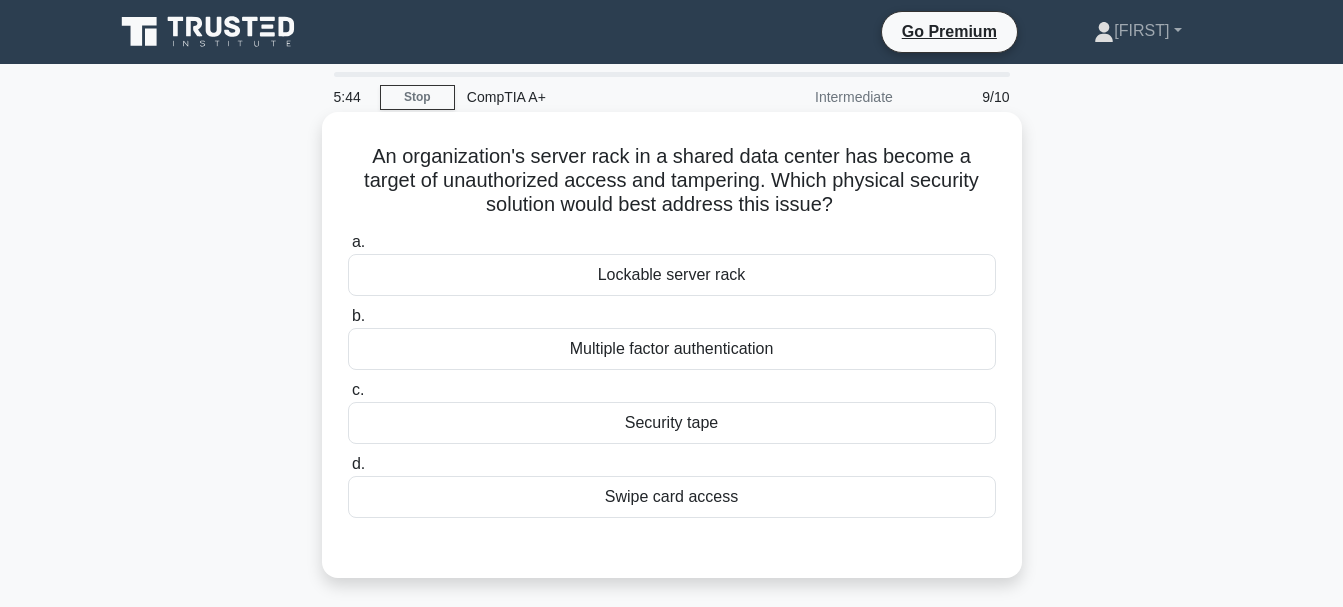 click on "An organization's server rack in a shared data center has become a target of unauthorized access and tampering. Which physical security solution would best address this issue?
.spinner_0XTQ{transform-origin:center;animation:spinner_y6GP .75s linear infinite}@keyframes spinner_y6GP{100%{transform:rotate(360deg)}}" at bounding box center (672, 181) 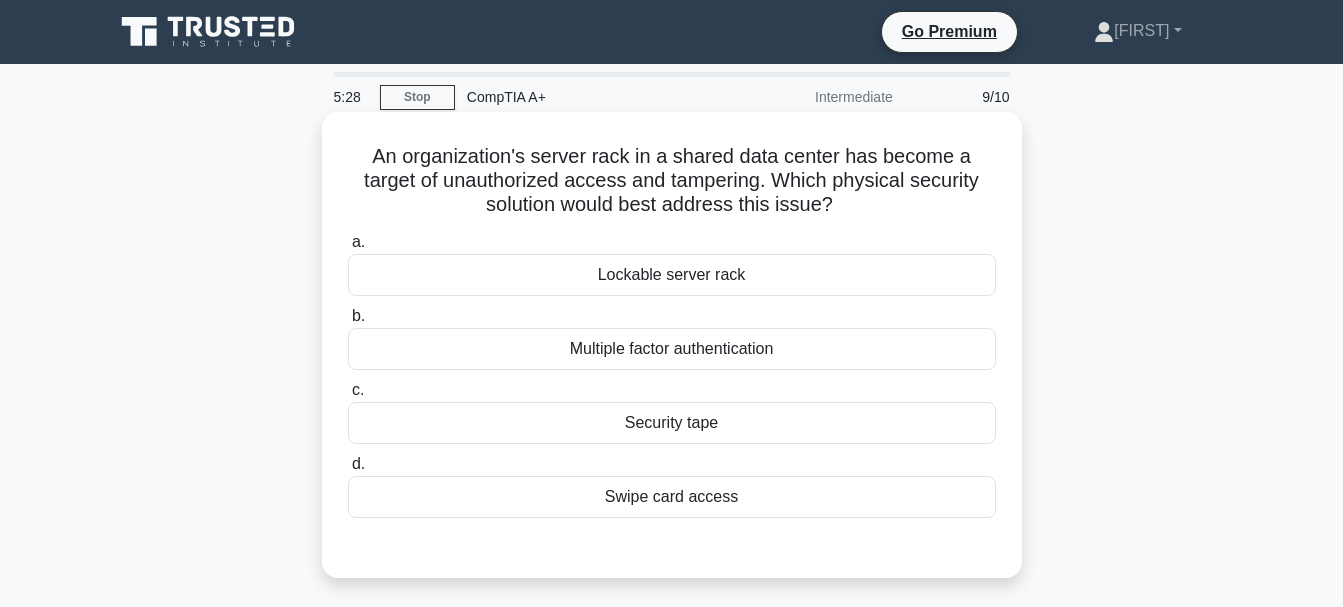 click on "Lockable server rack" at bounding box center (672, 275) 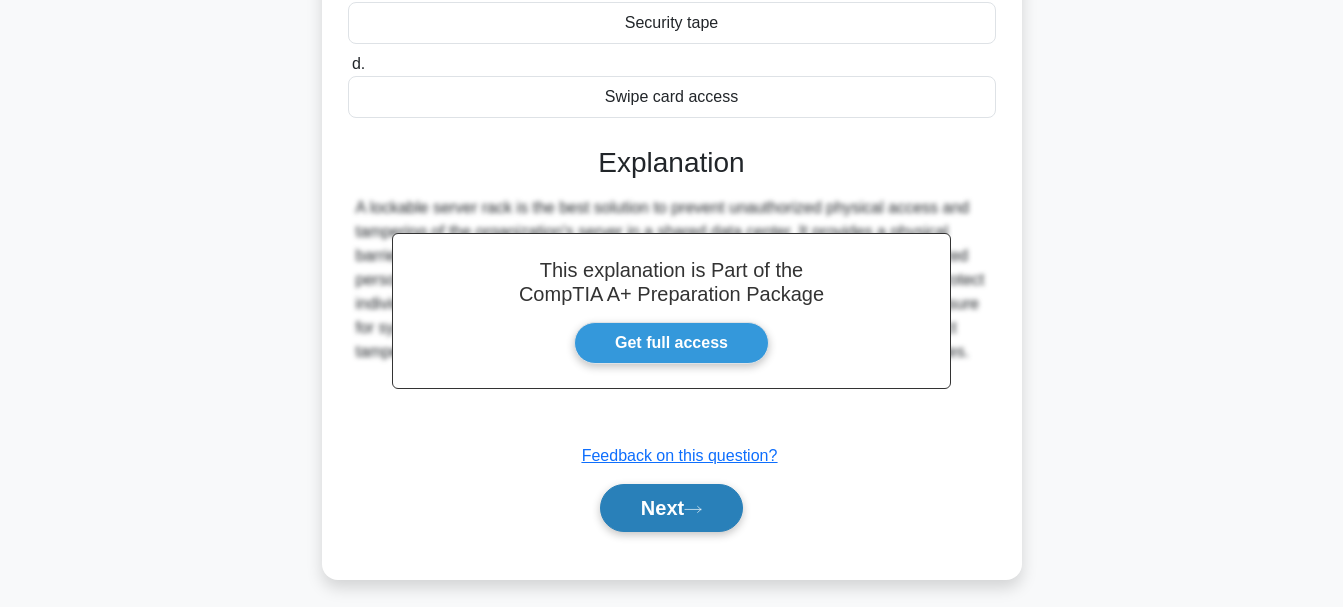 scroll, scrollTop: 473, scrollLeft: 0, axis: vertical 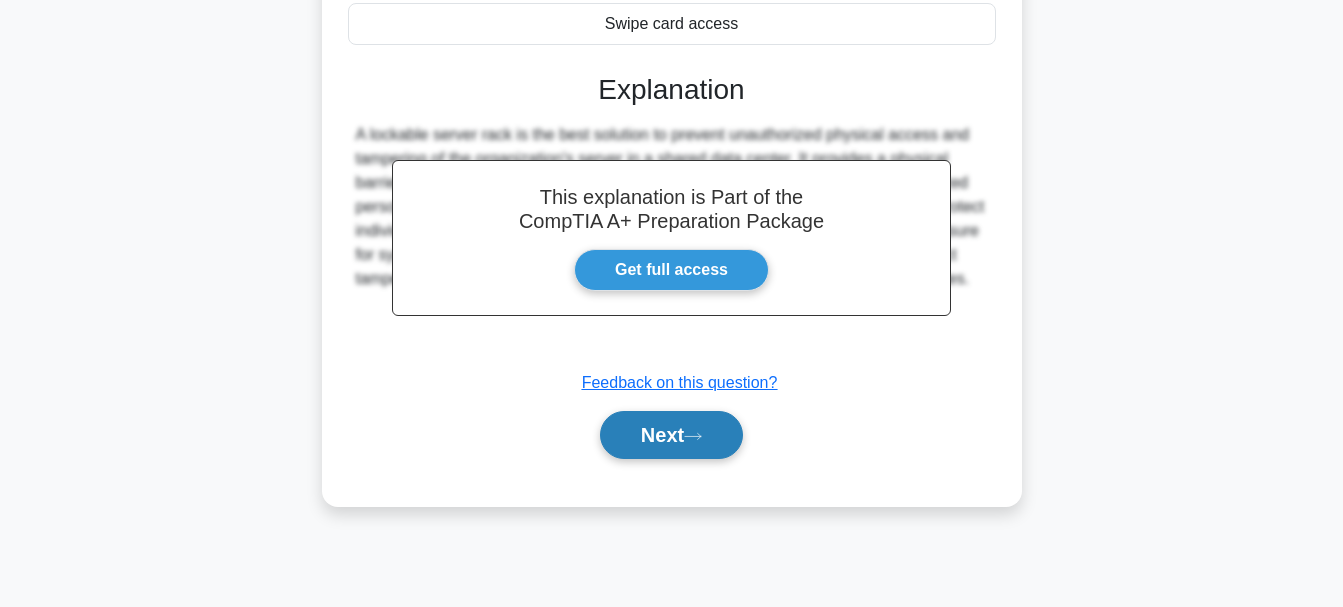 click on "Next" at bounding box center (671, 435) 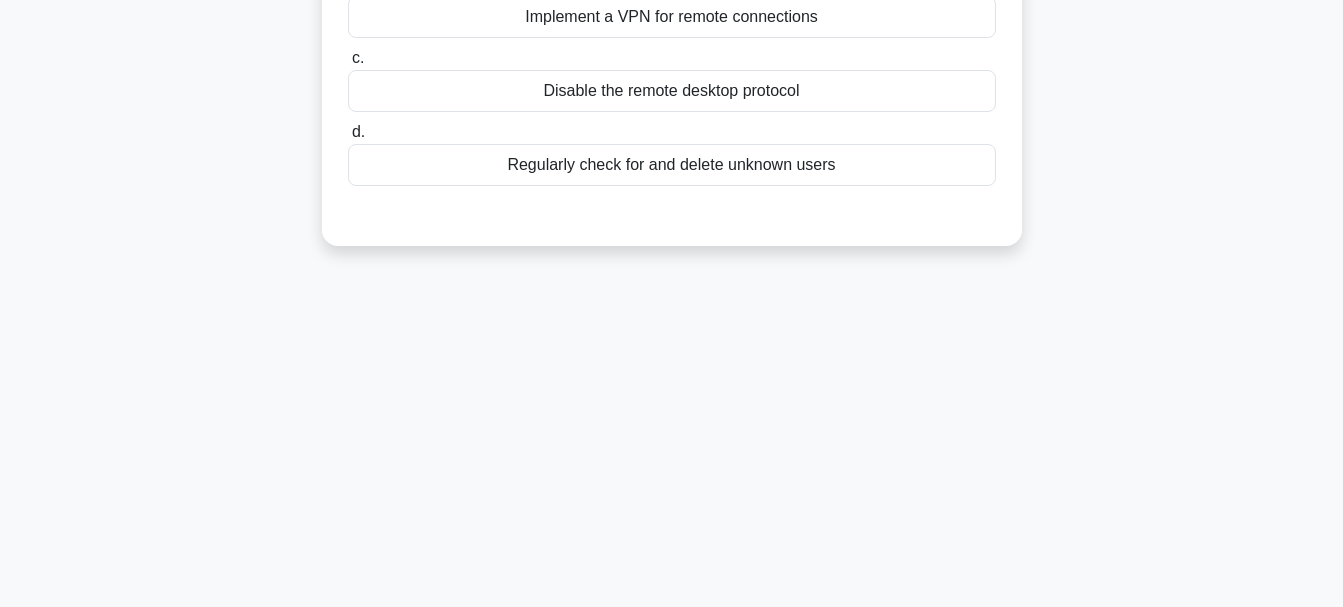 scroll, scrollTop: 73, scrollLeft: 0, axis: vertical 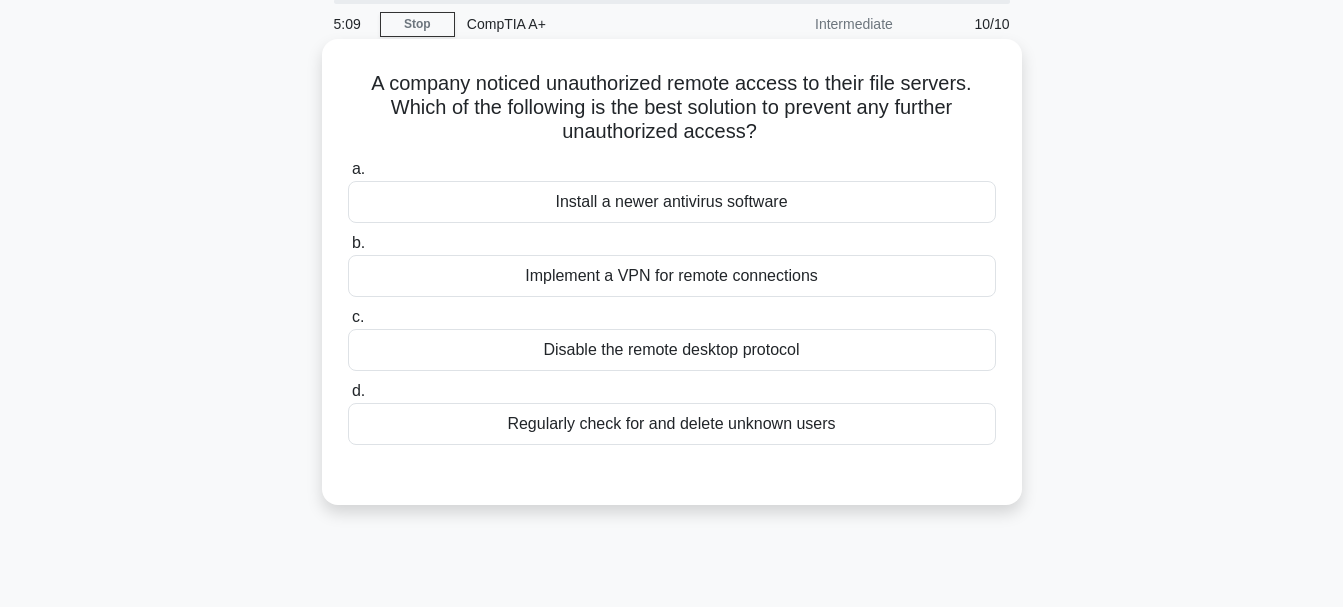 click on "Implement a VPN for remote connections" at bounding box center [672, 276] 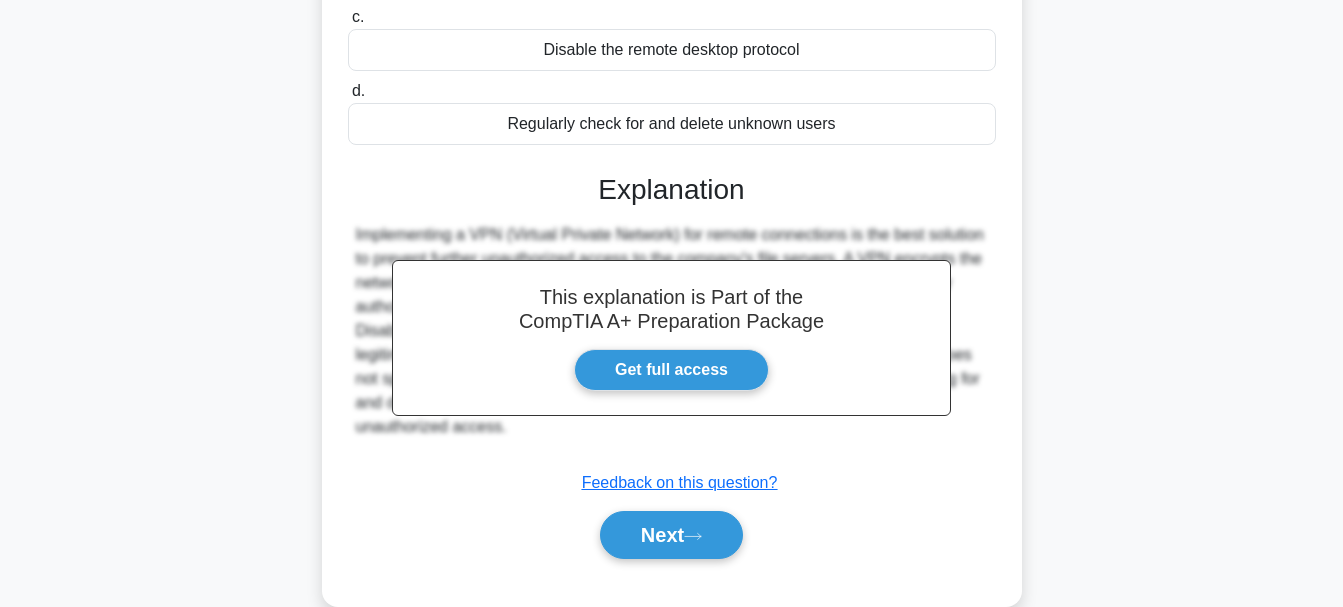 scroll, scrollTop: 473, scrollLeft: 0, axis: vertical 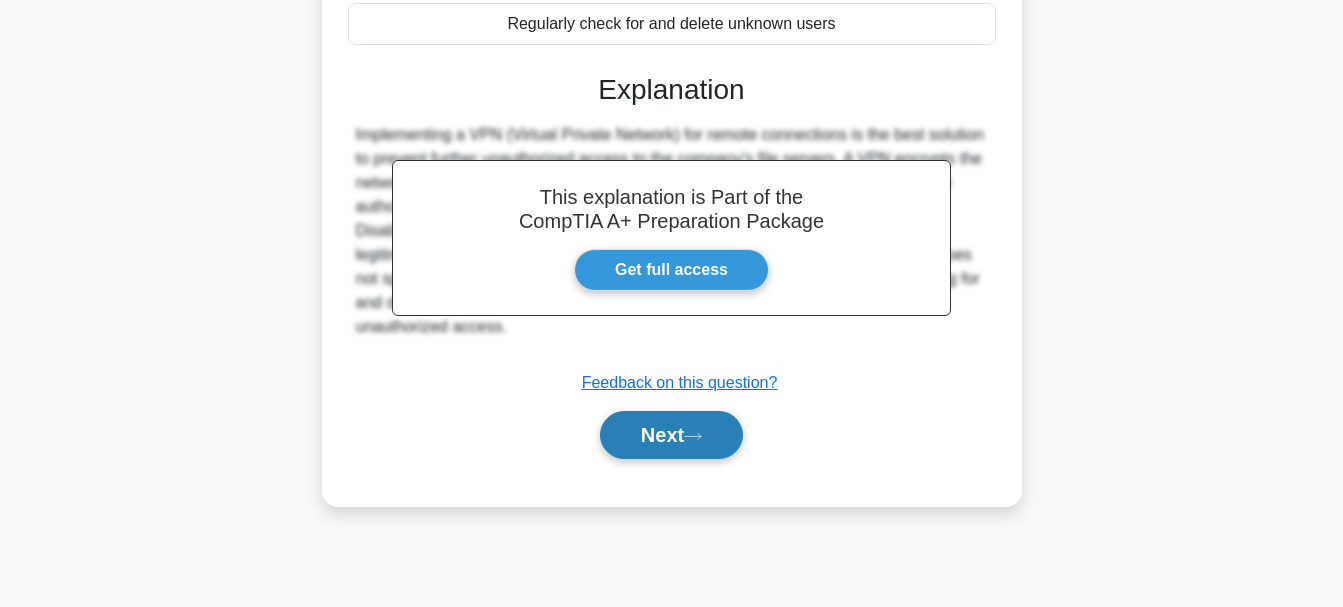 click on "Next" at bounding box center [671, 435] 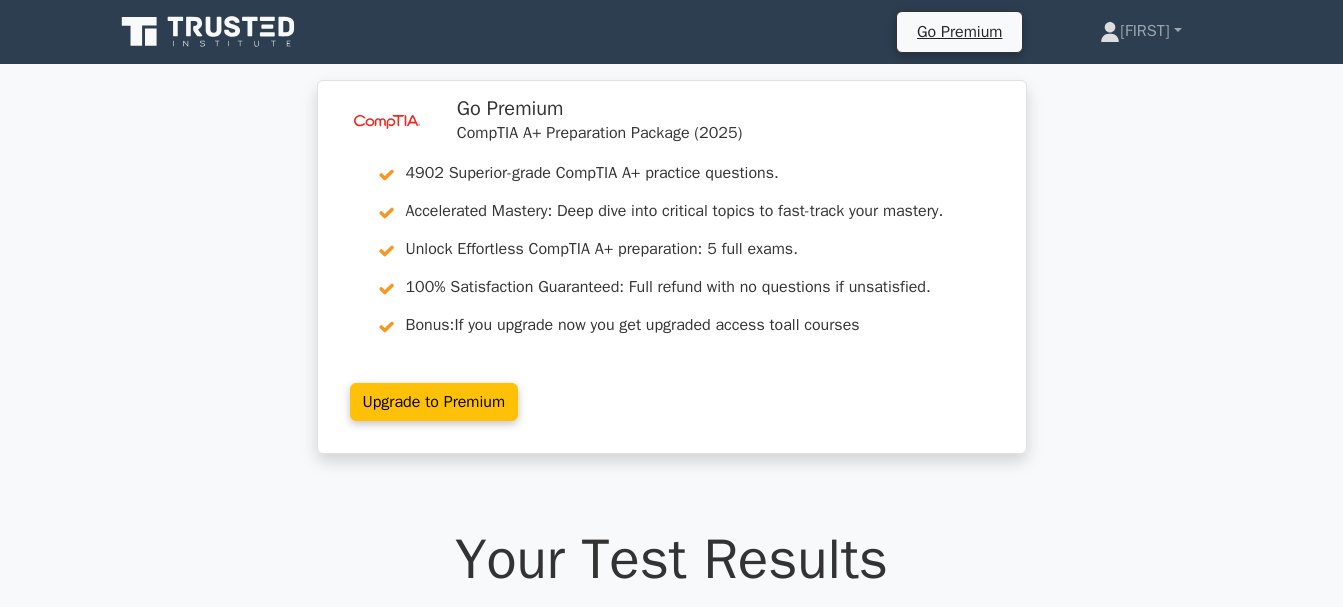 scroll, scrollTop: 0, scrollLeft: 0, axis: both 